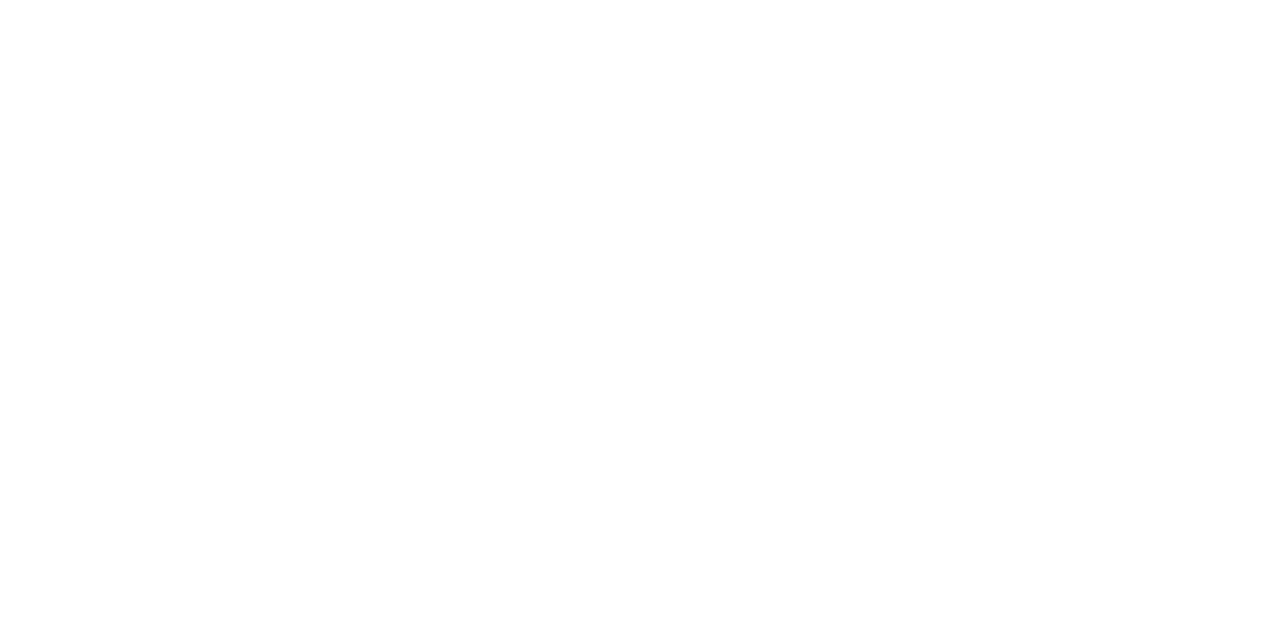 scroll, scrollTop: 0, scrollLeft: 0, axis: both 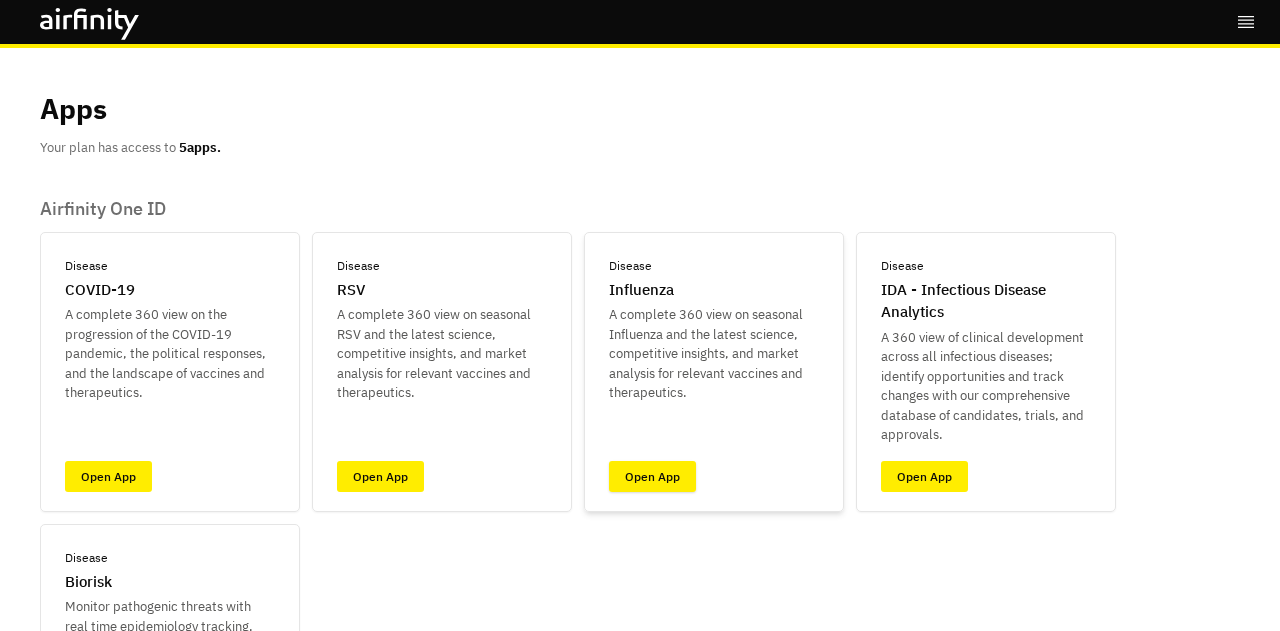 click on "Open App" at bounding box center (652, 476) 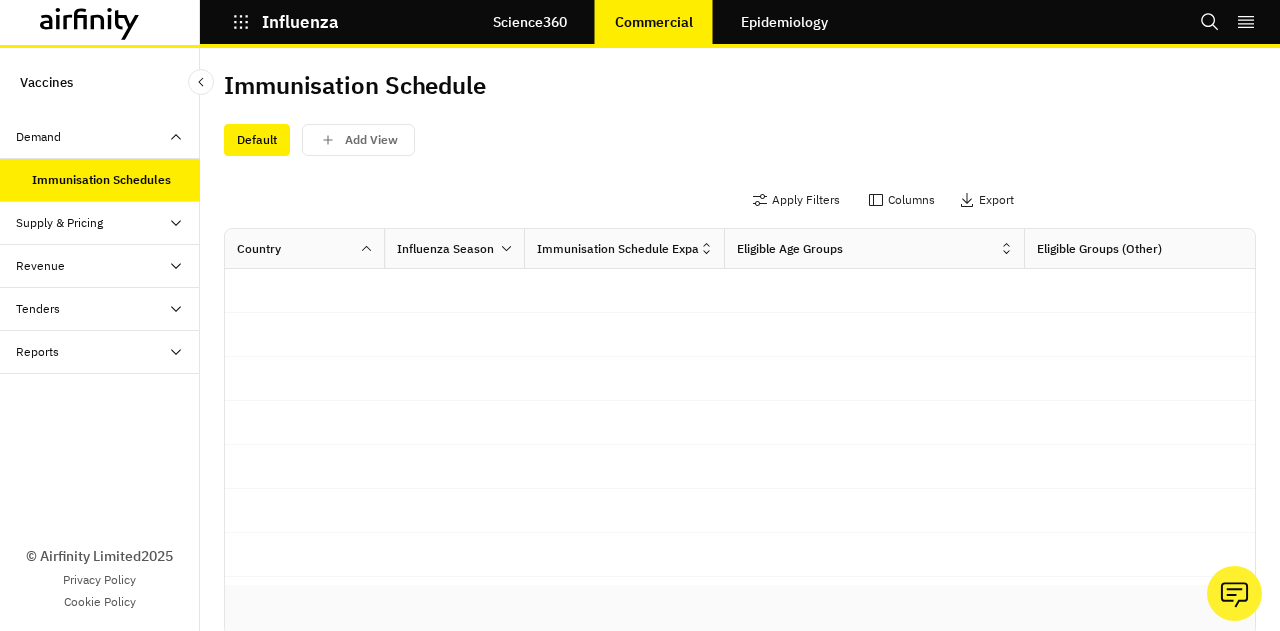 scroll, scrollTop: 0, scrollLeft: 0, axis: both 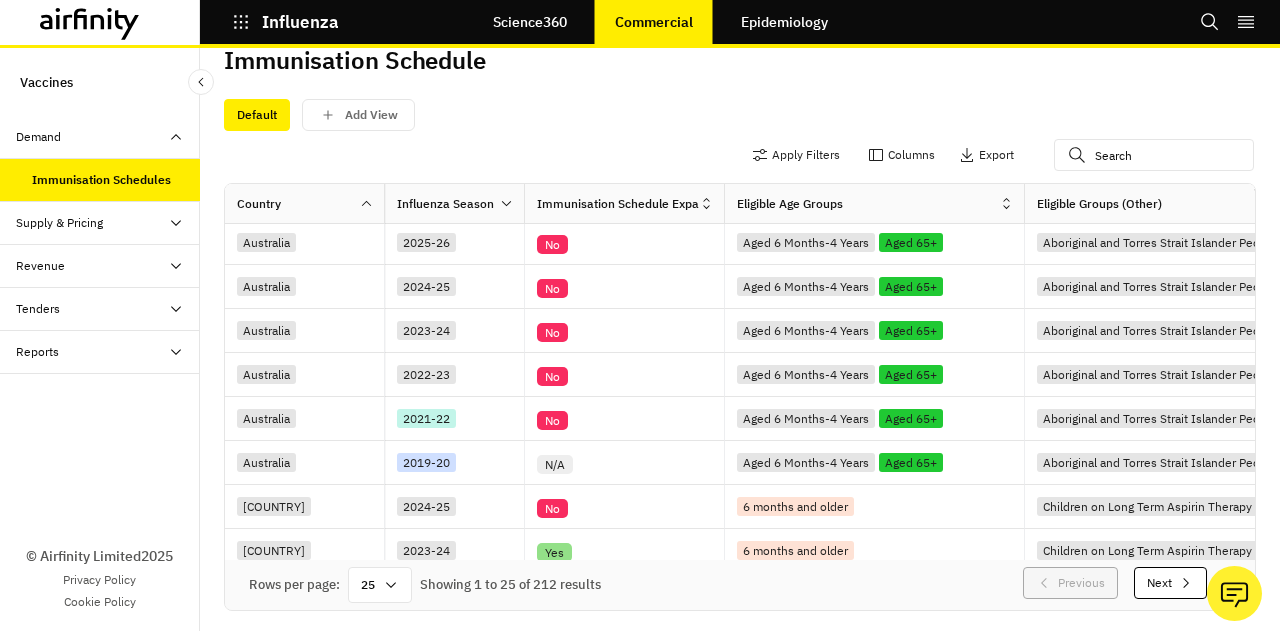 click on "Revenue" at bounding box center [108, 266] 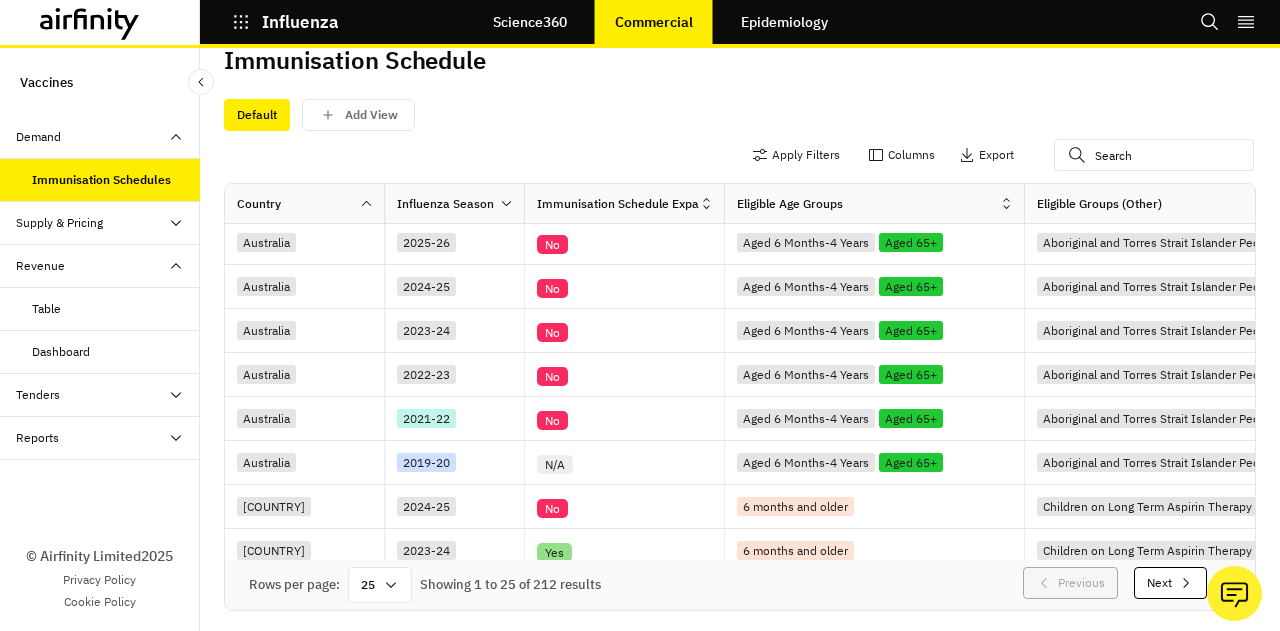click on "Table" at bounding box center [100, 309] 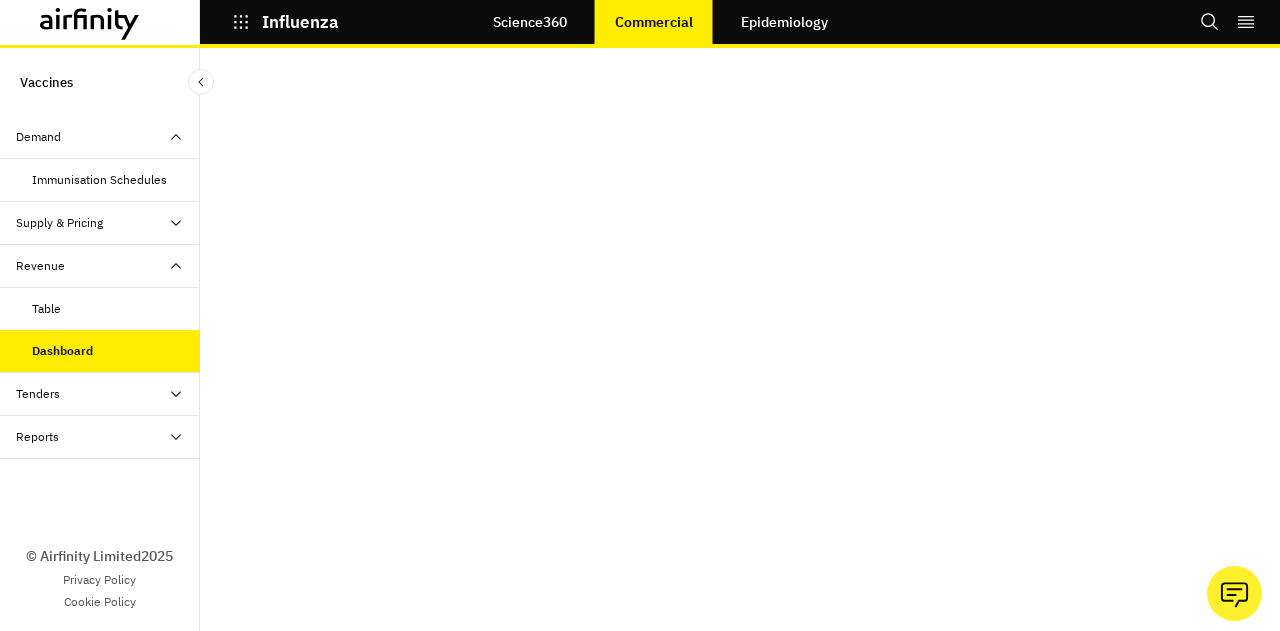 scroll, scrollTop: 0, scrollLeft: 0, axis: both 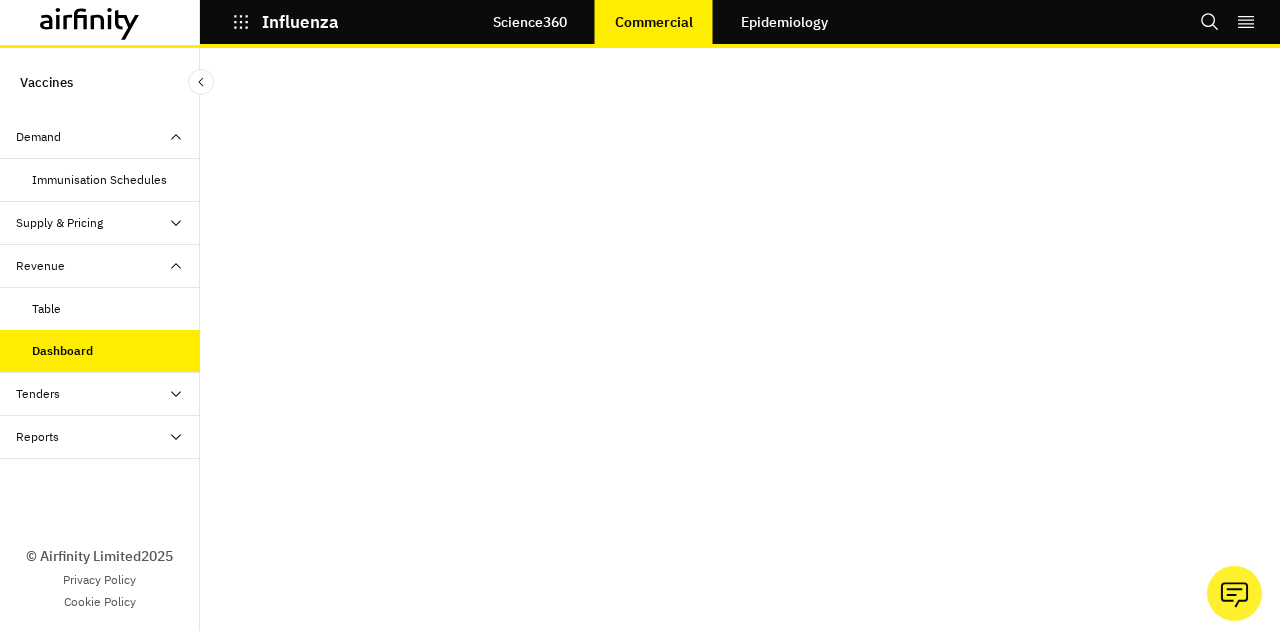 click on "Table" at bounding box center [100, 309] 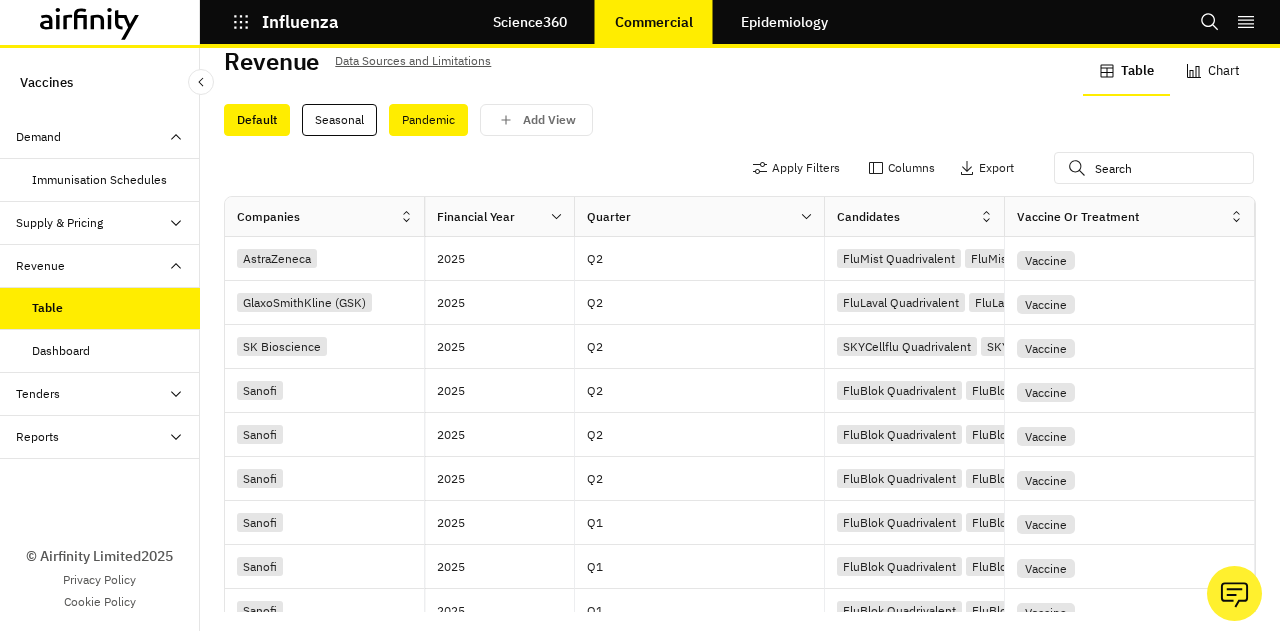 click on "Pandemic" at bounding box center [428, 120] 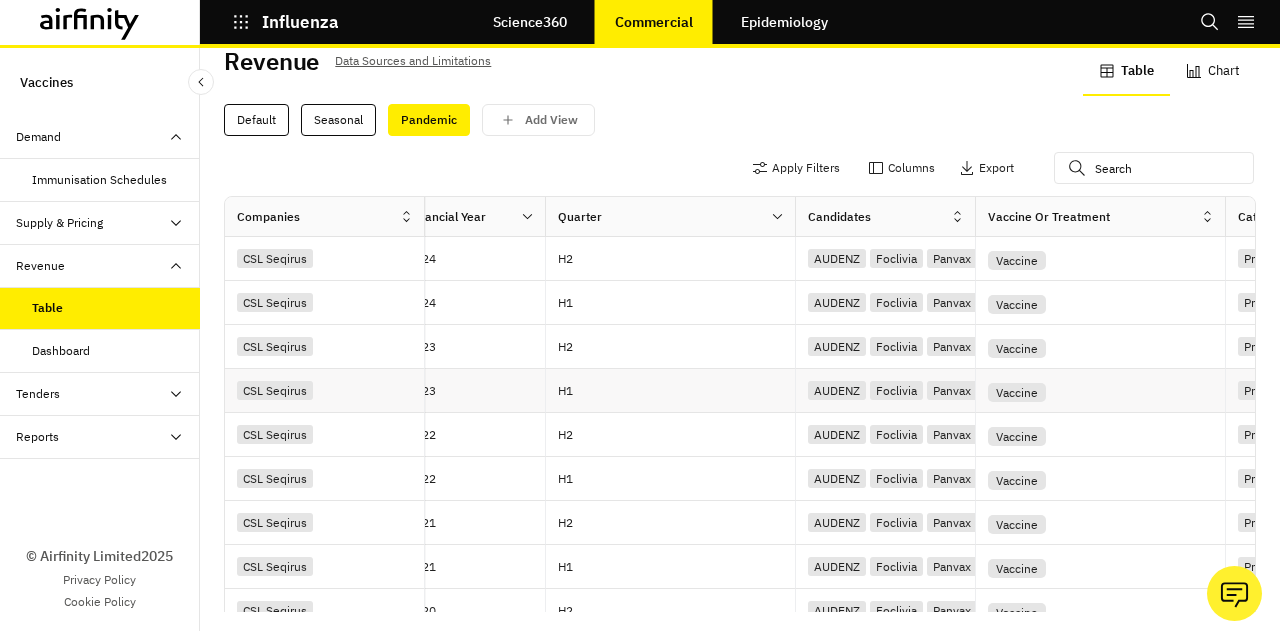 scroll, scrollTop: 0, scrollLeft: 0, axis: both 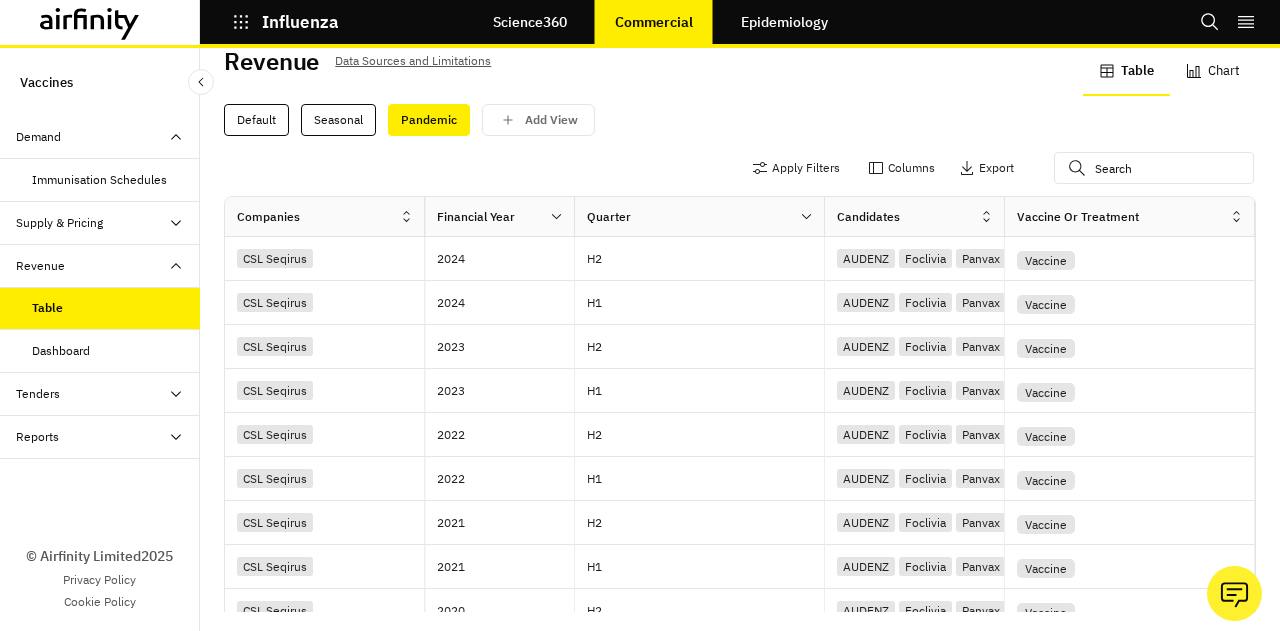 click on "Chart" at bounding box center (1213, 72) 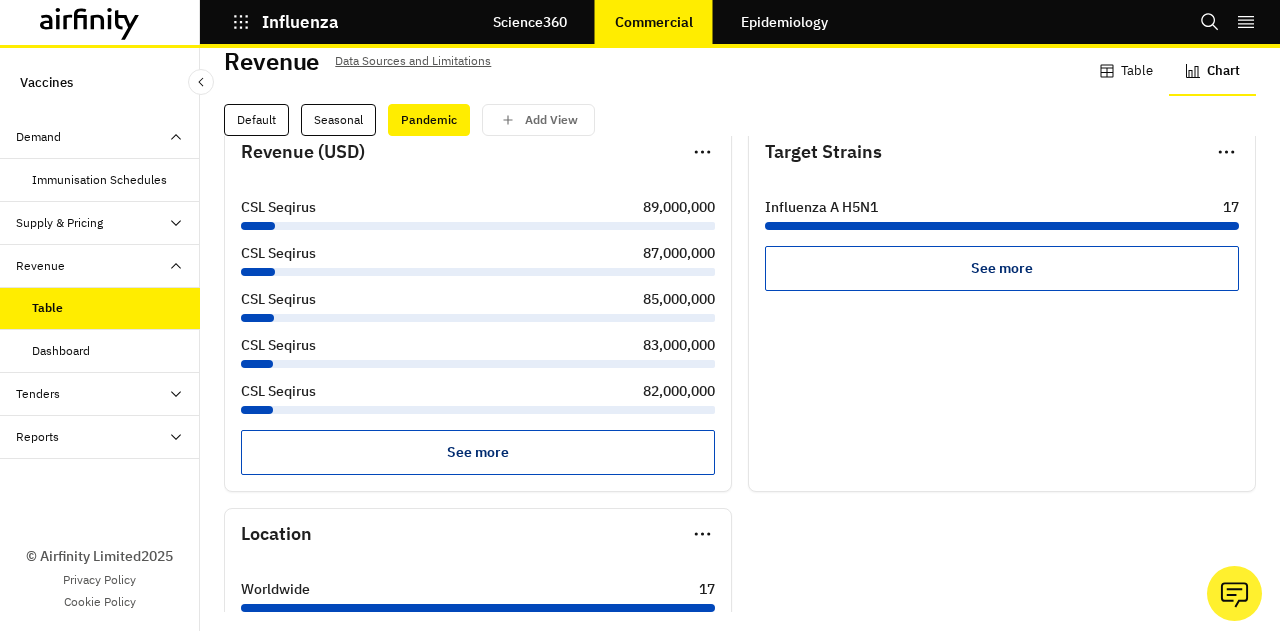scroll, scrollTop: 432, scrollLeft: 0, axis: vertical 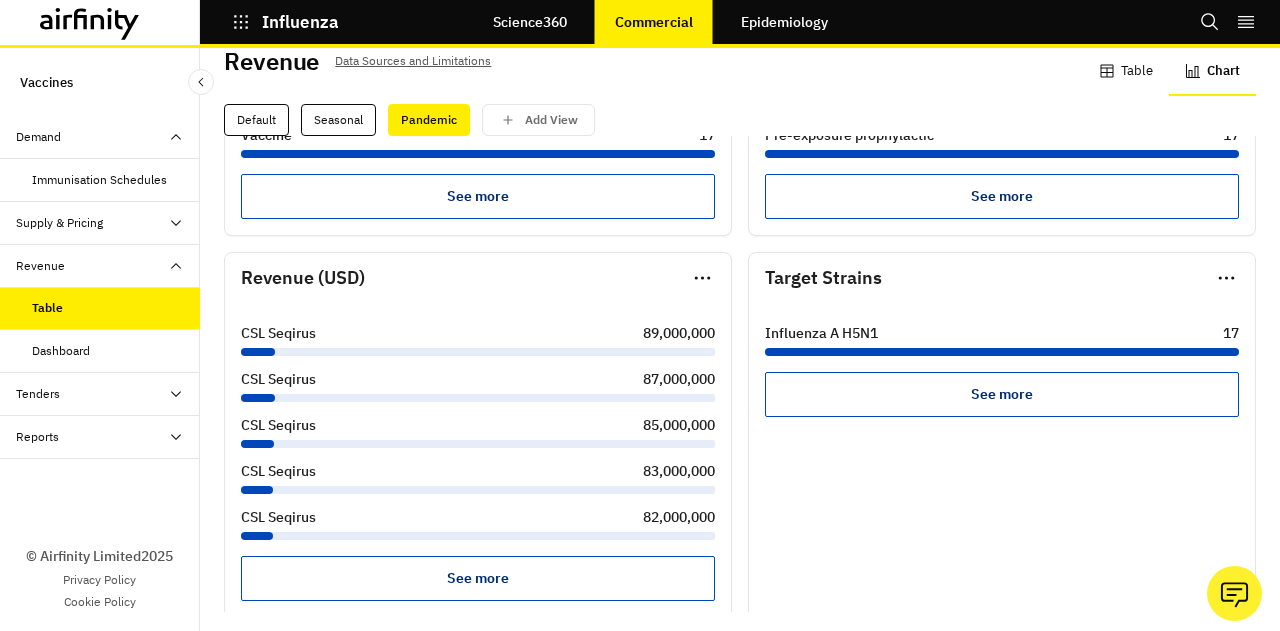 type 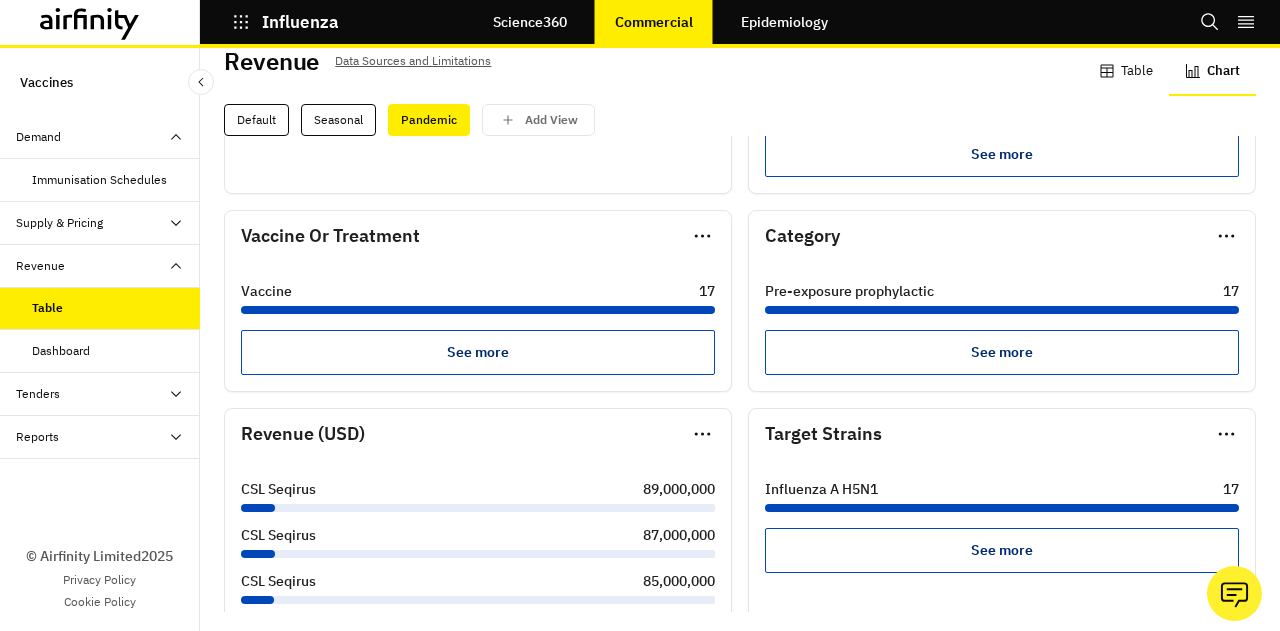 scroll, scrollTop: 0, scrollLeft: 0, axis: both 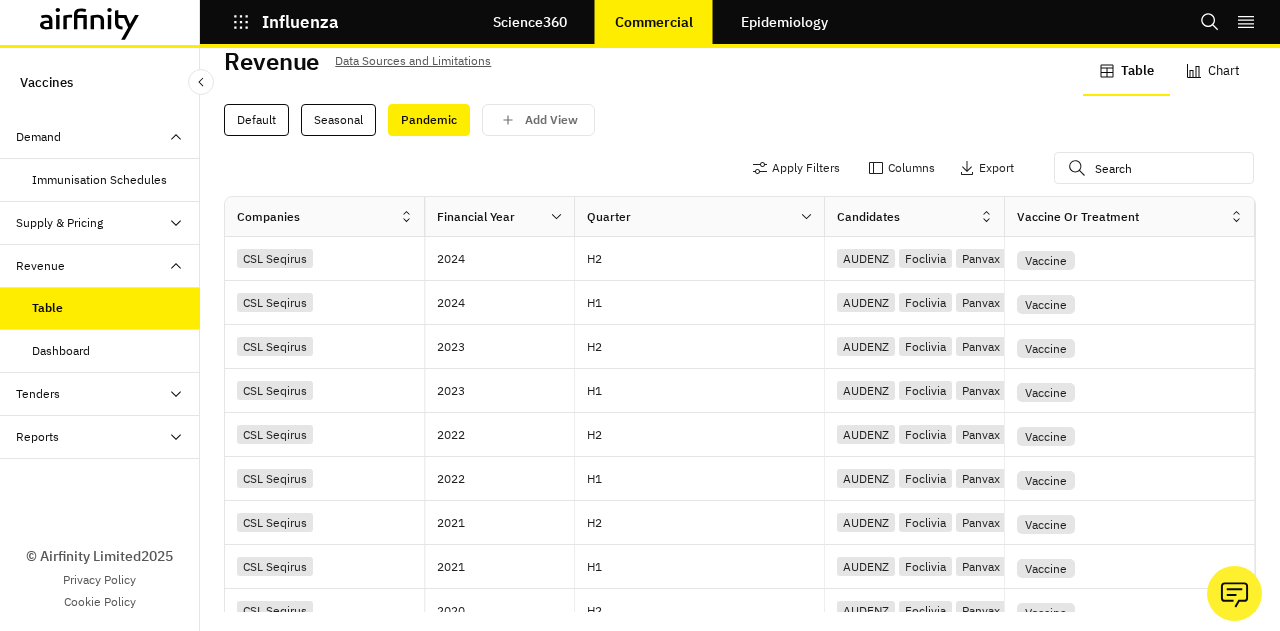 click on "Table" at bounding box center [1126, 72] 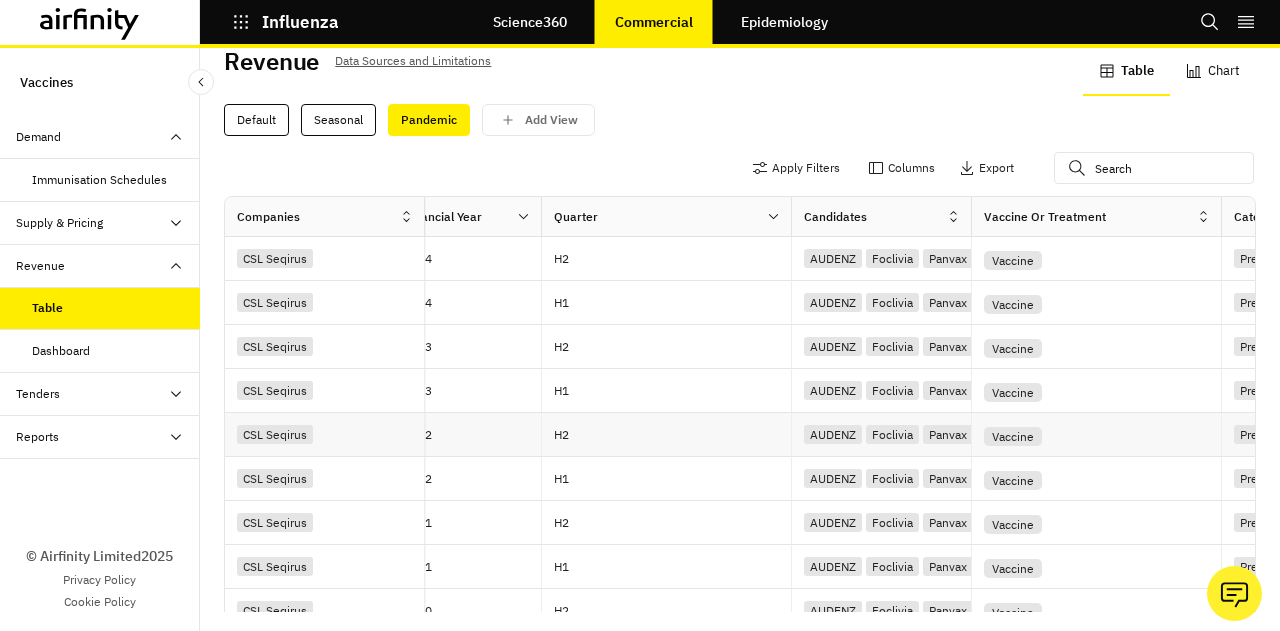 scroll, scrollTop: 0, scrollLeft: 0, axis: both 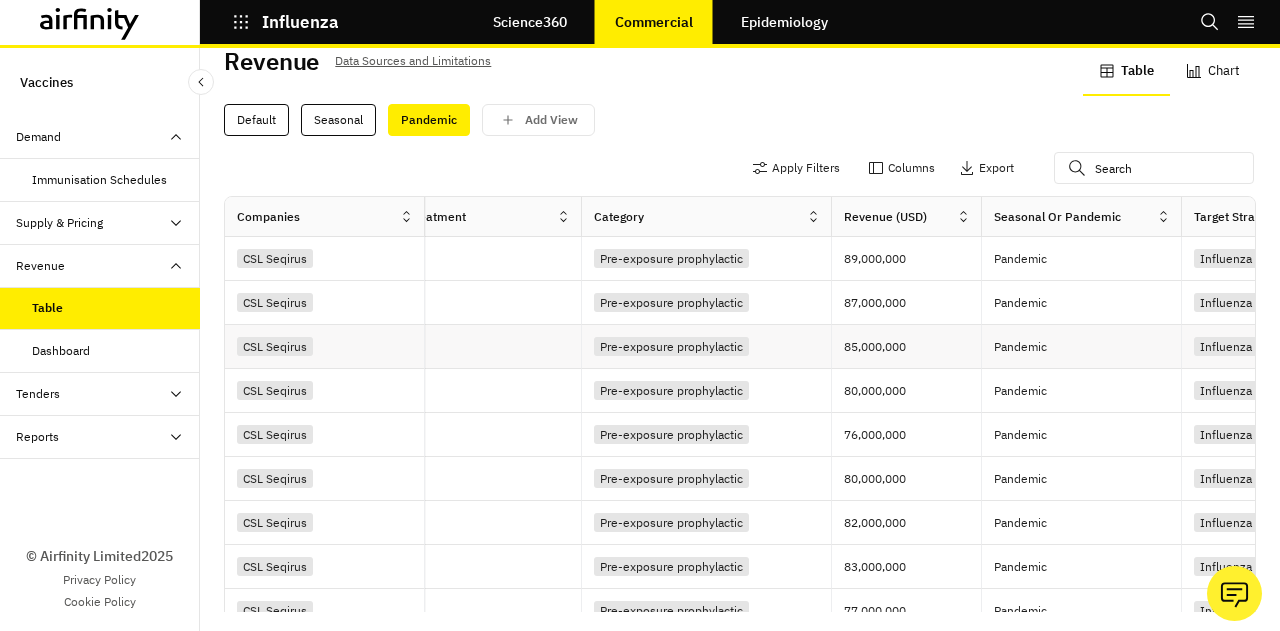 type 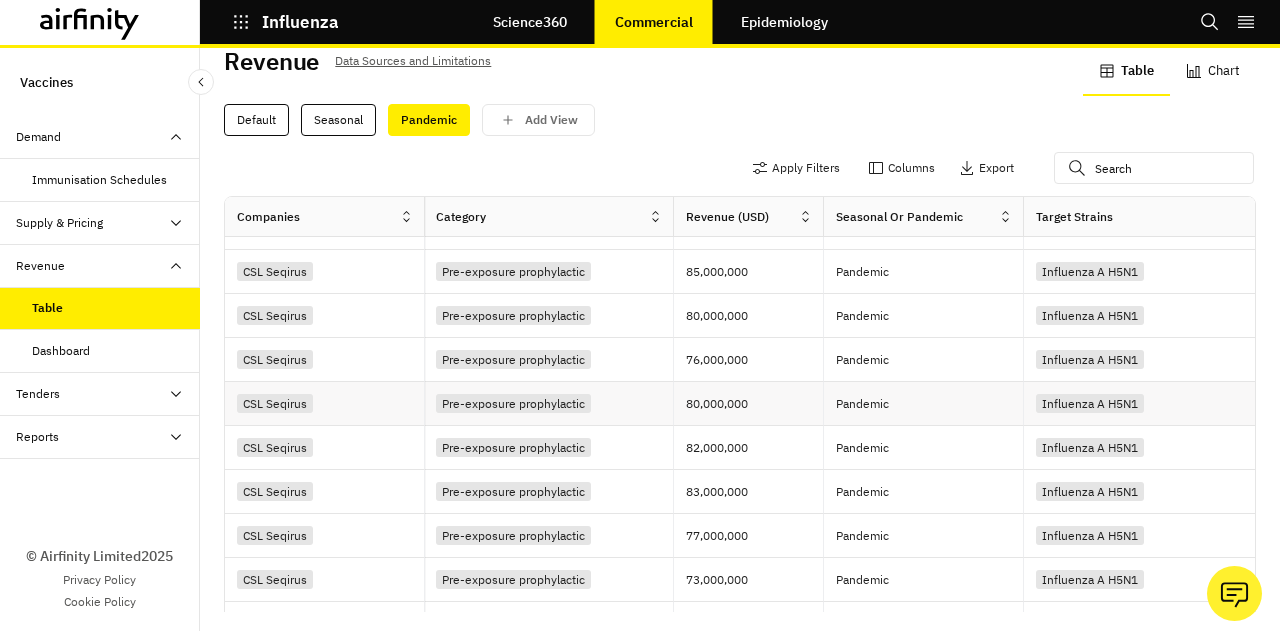 scroll, scrollTop: 75, scrollLeft: 829, axis: both 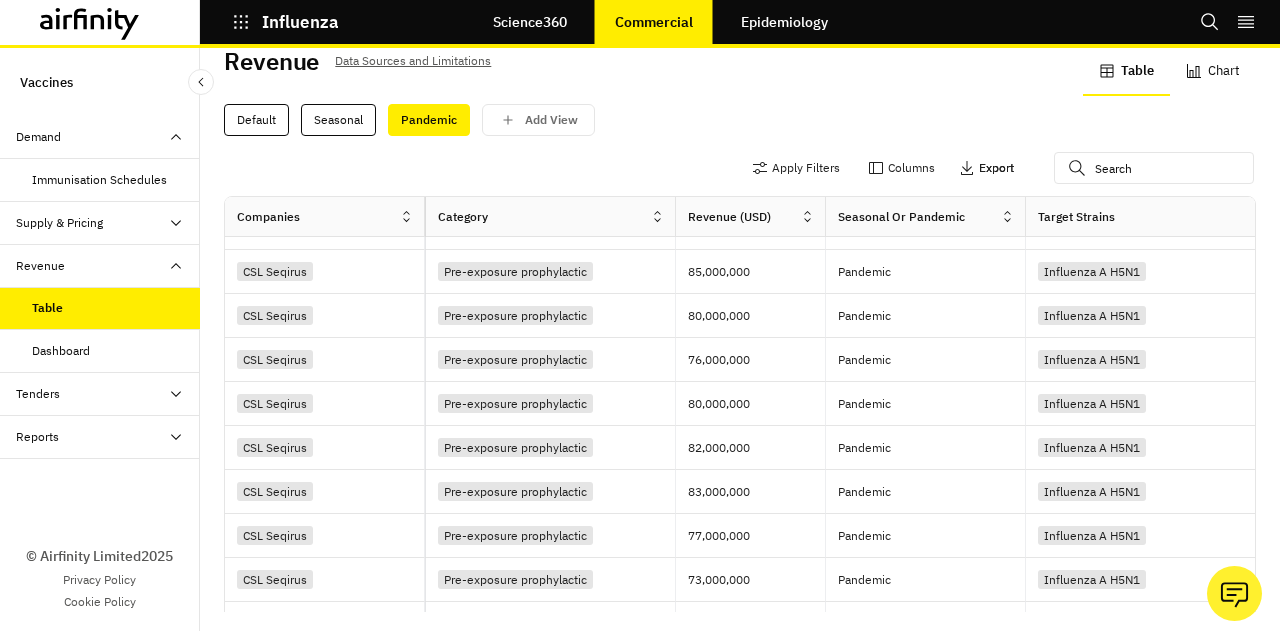 click on "Export" at bounding box center [986, 168] 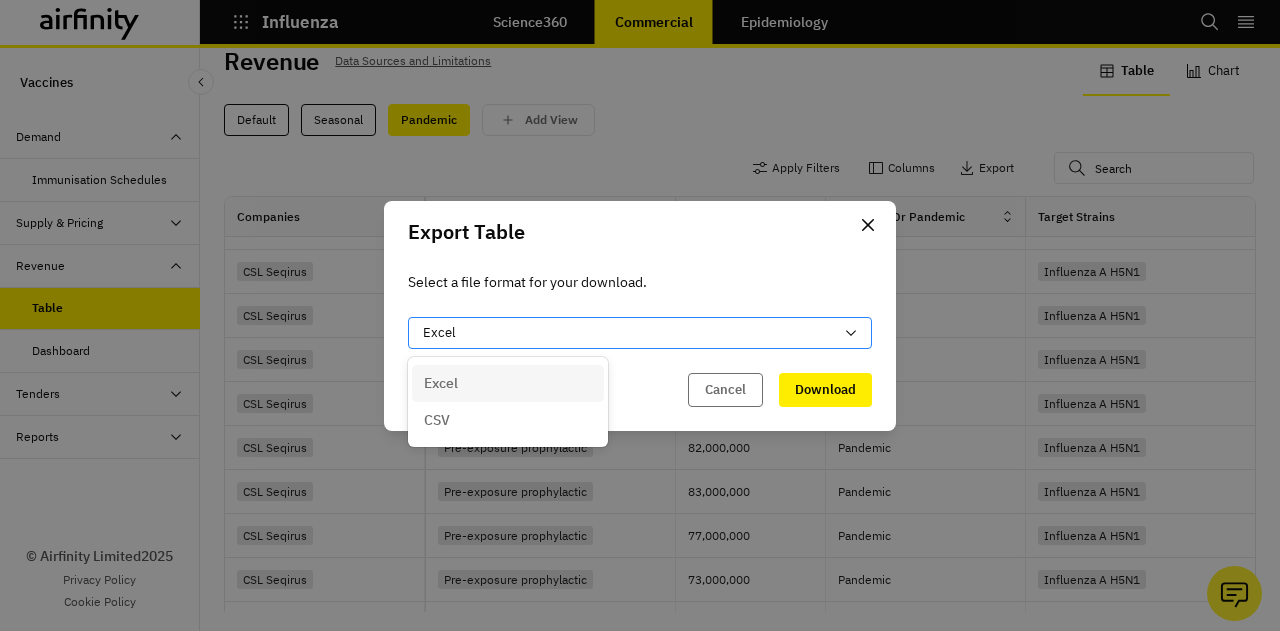 click on "Excel" at bounding box center (628, 333) 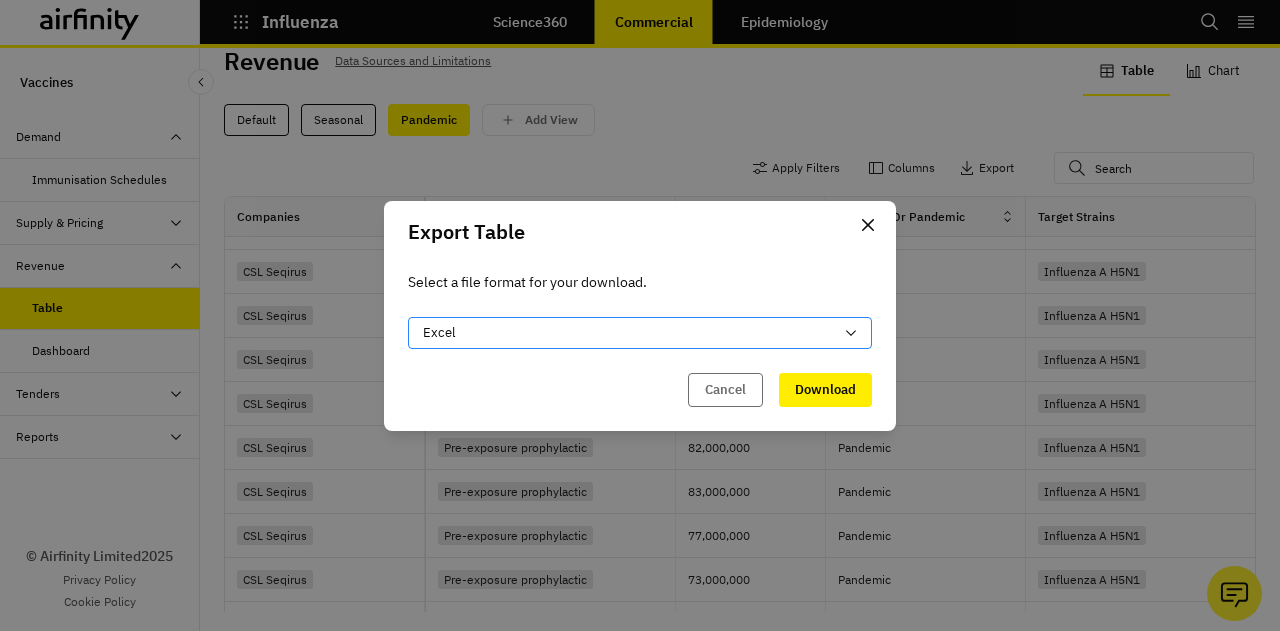 click on "Excel" at bounding box center [628, 333] 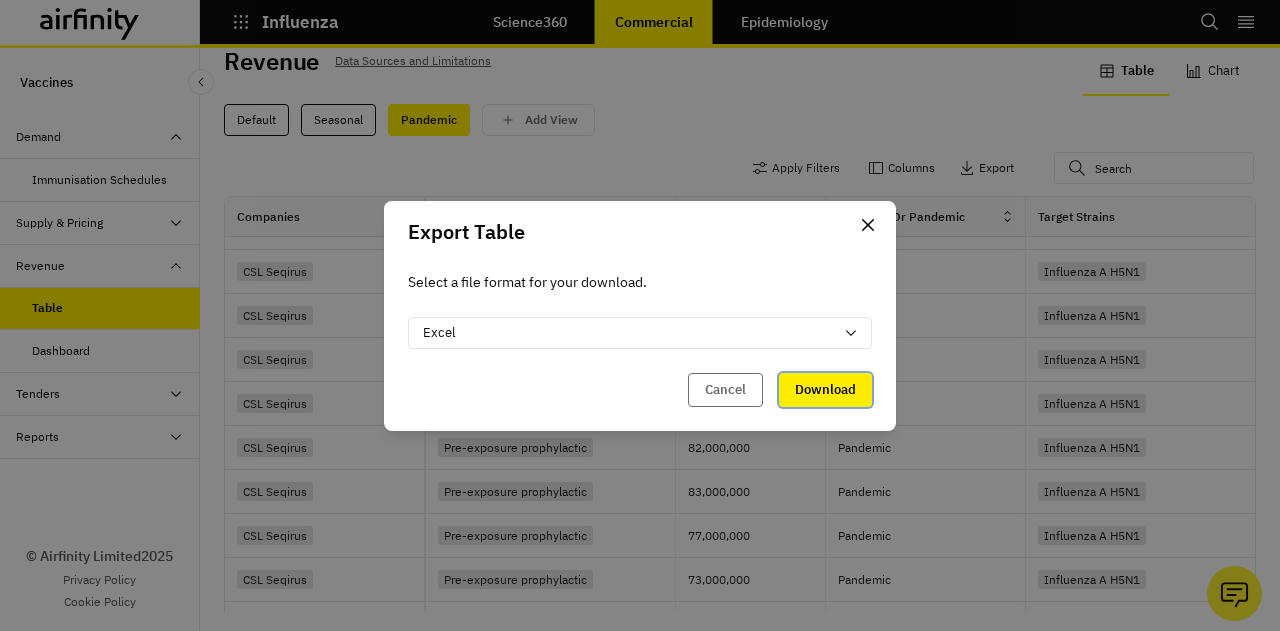 click on "Download" at bounding box center (825, 390) 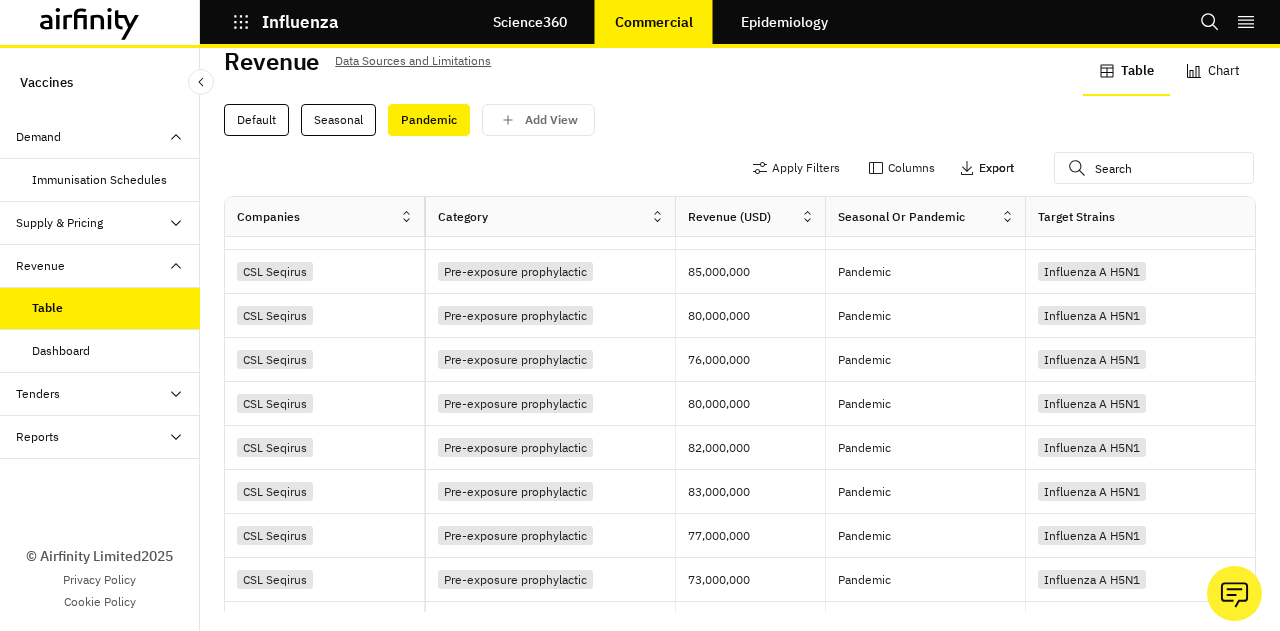 type 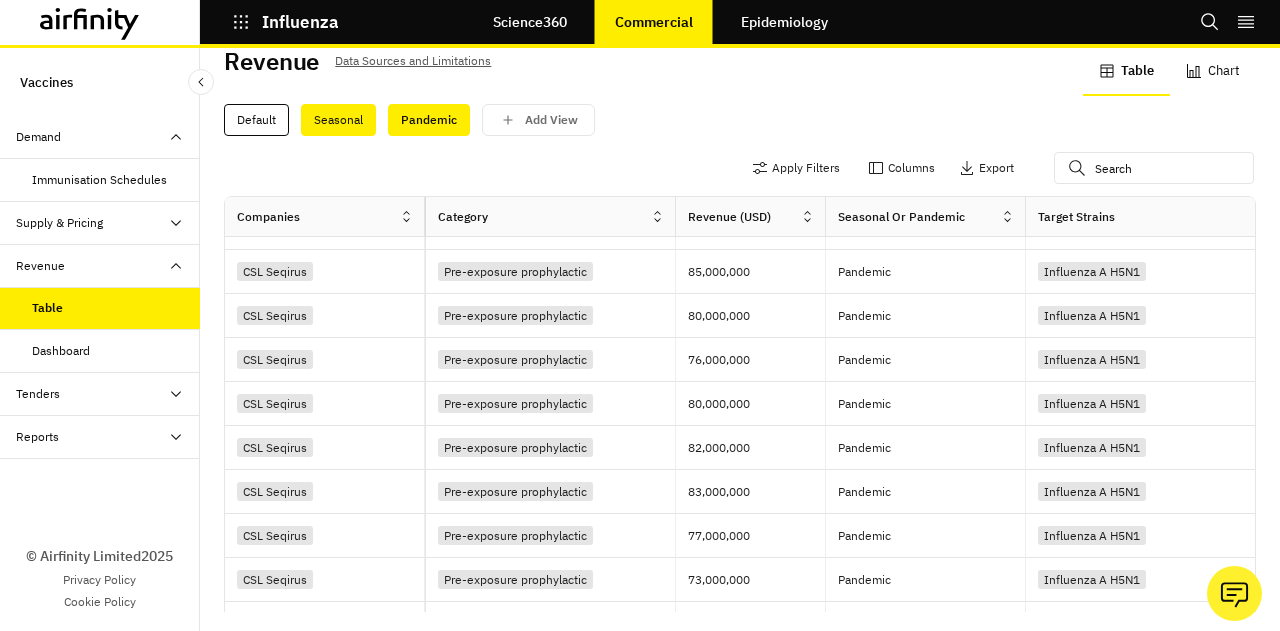 click on "Seasonal" at bounding box center (338, 120) 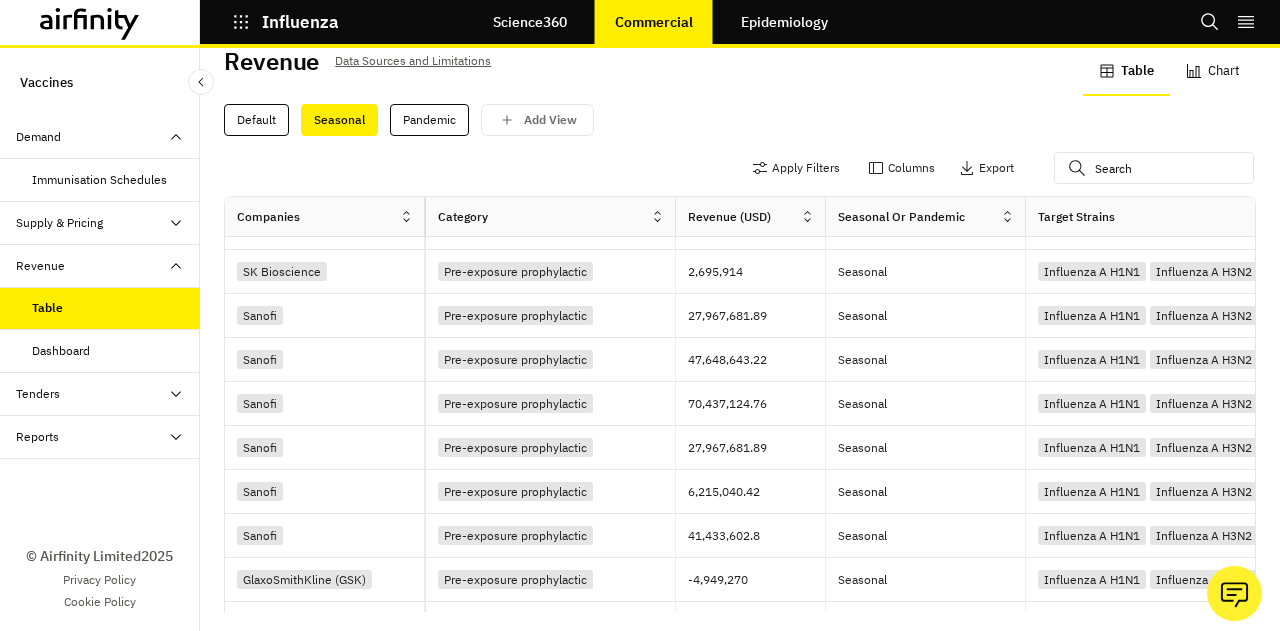 scroll, scrollTop: 0, scrollLeft: 0, axis: both 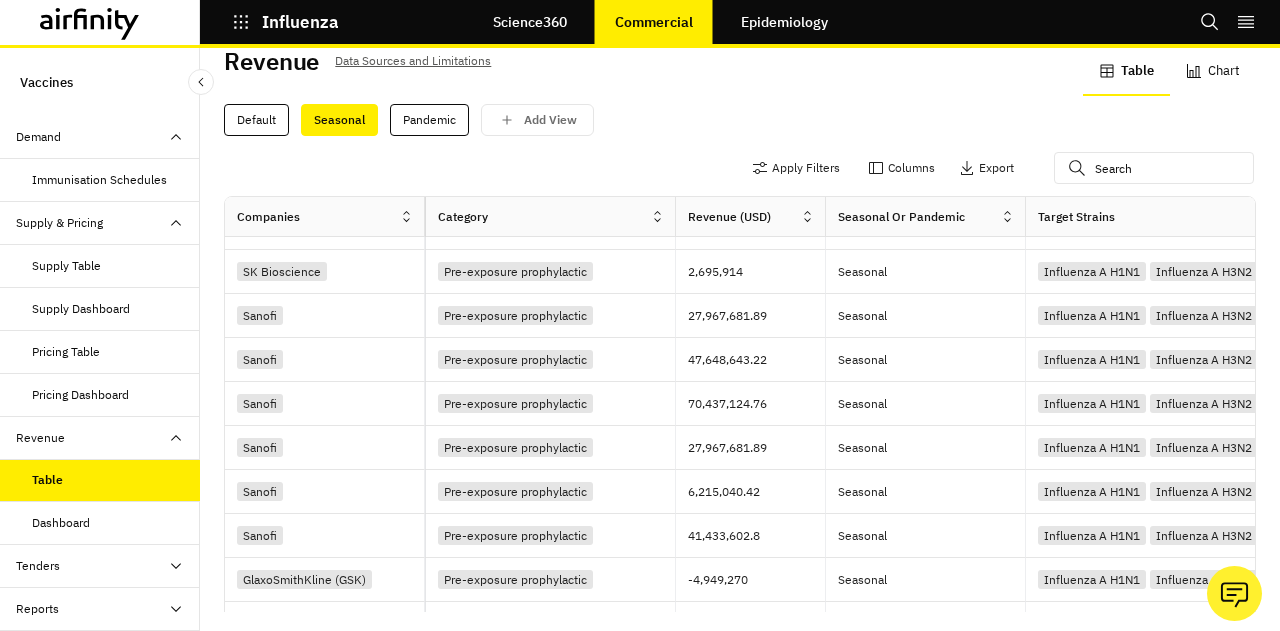 click on "Pricing Table" at bounding box center [66, 352] 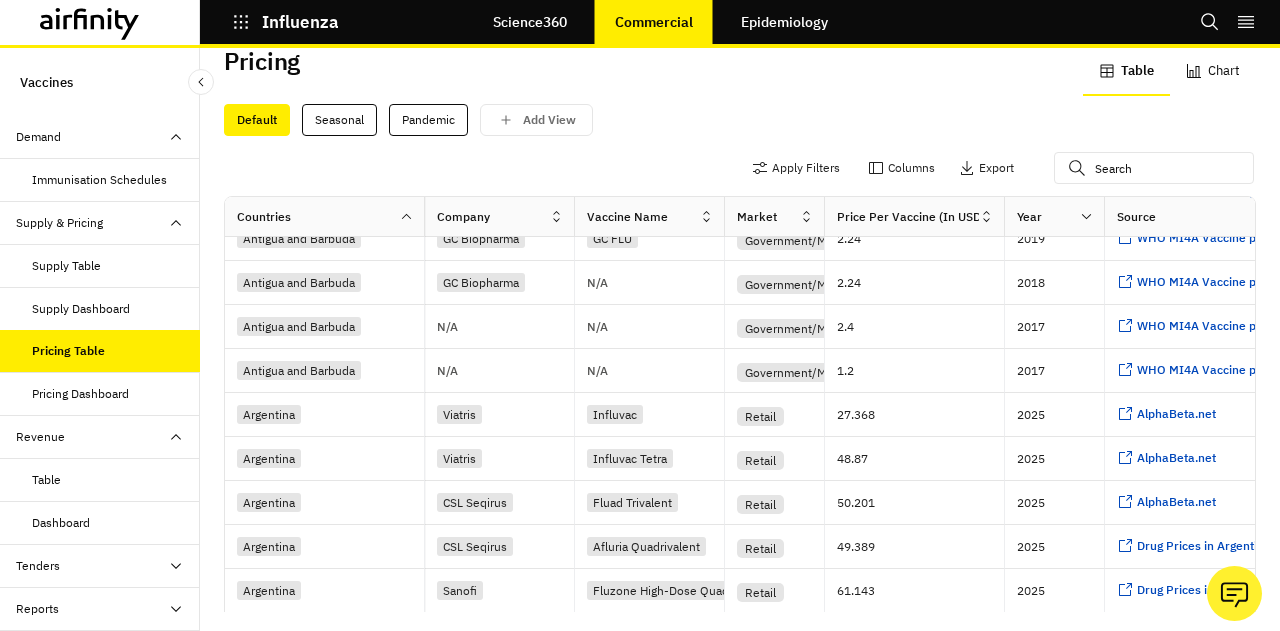 scroll, scrollTop: 759, scrollLeft: 0, axis: vertical 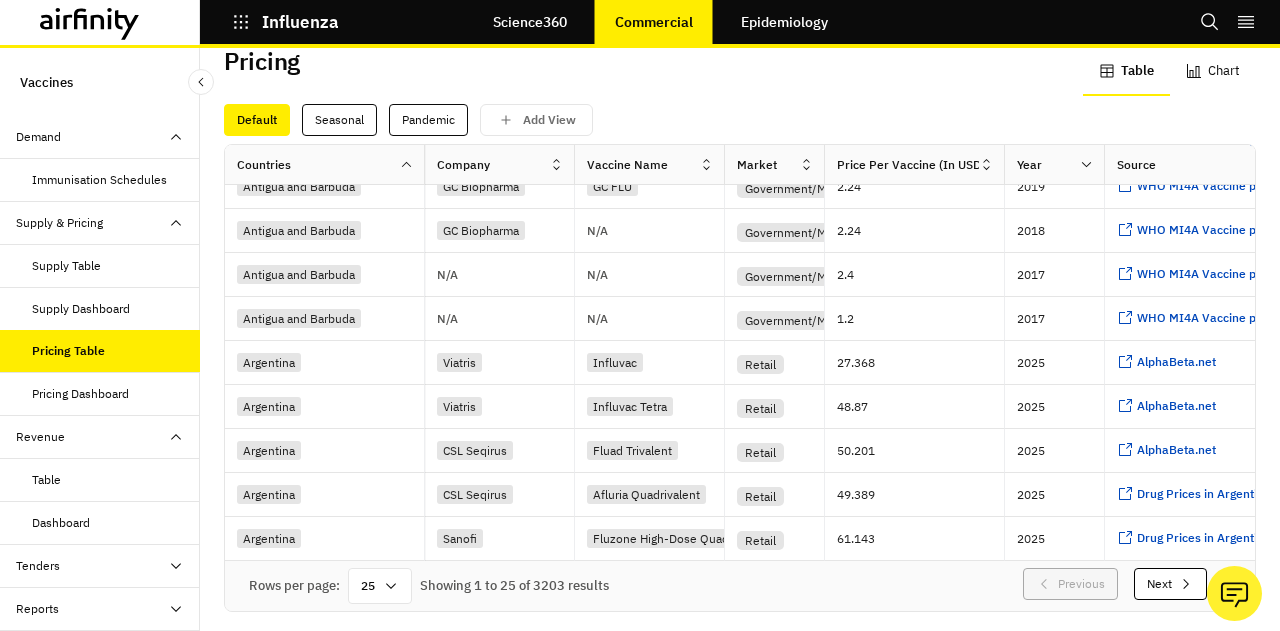 click on "Immunisation Schedules" at bounding box center (100, 180) 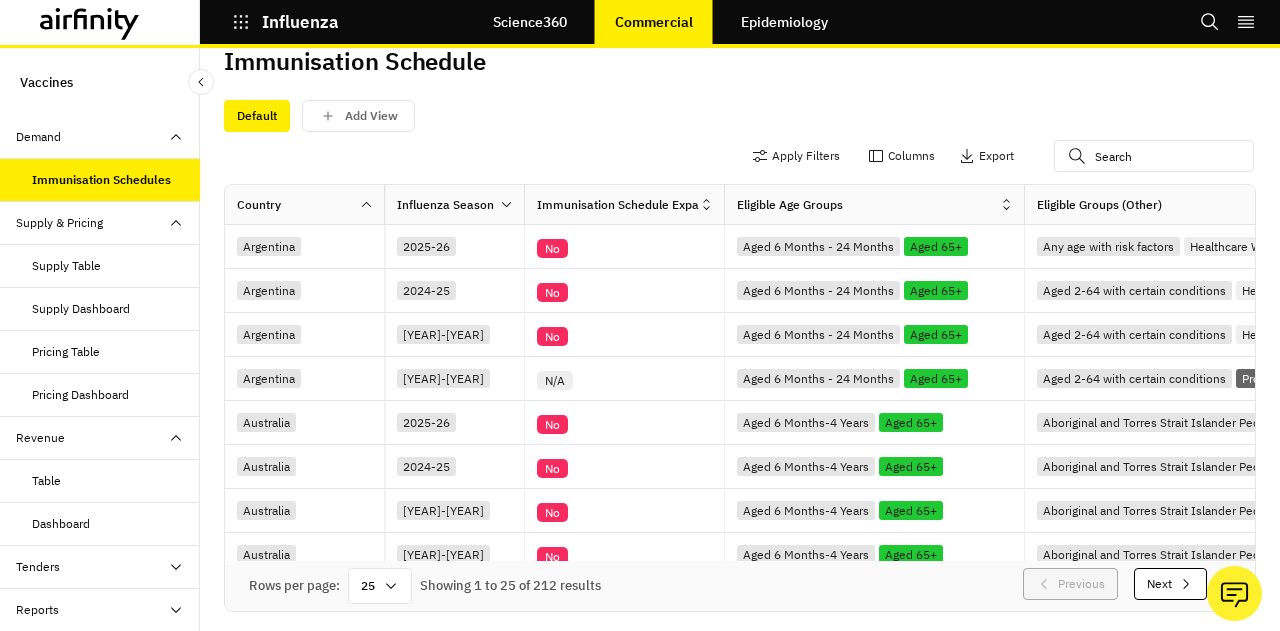 scroll, scrollTop: 119, scrollLeft: 0, axis: vertical 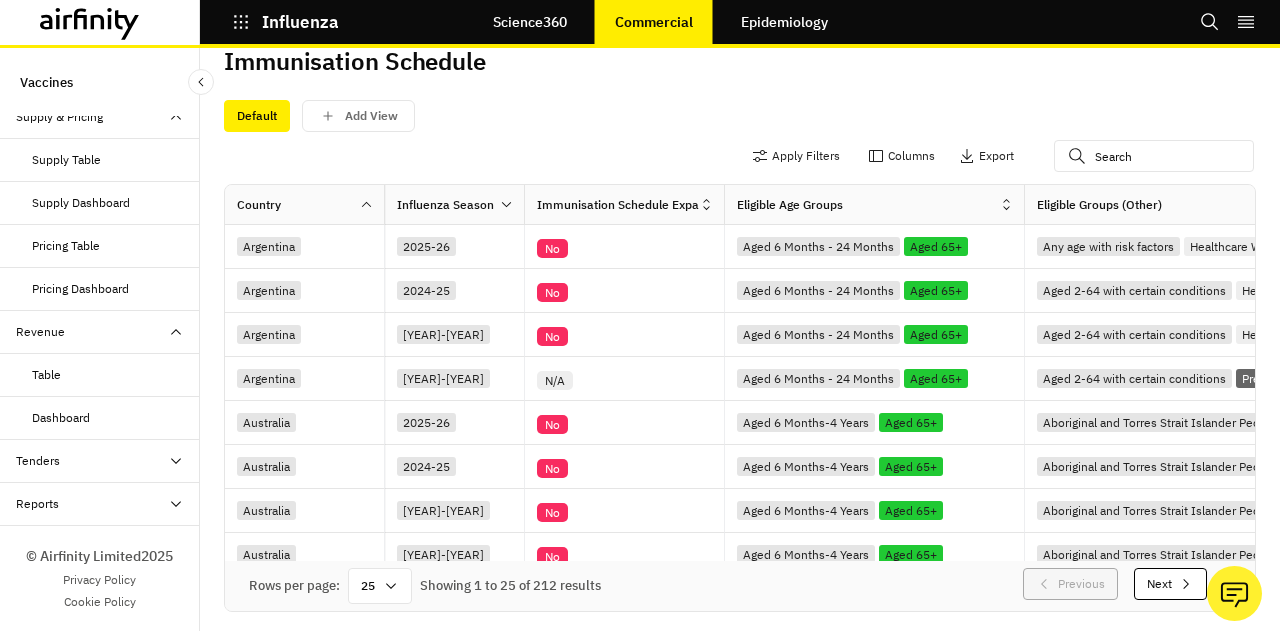 click on "Tenders" at bounding box center (108, 461) 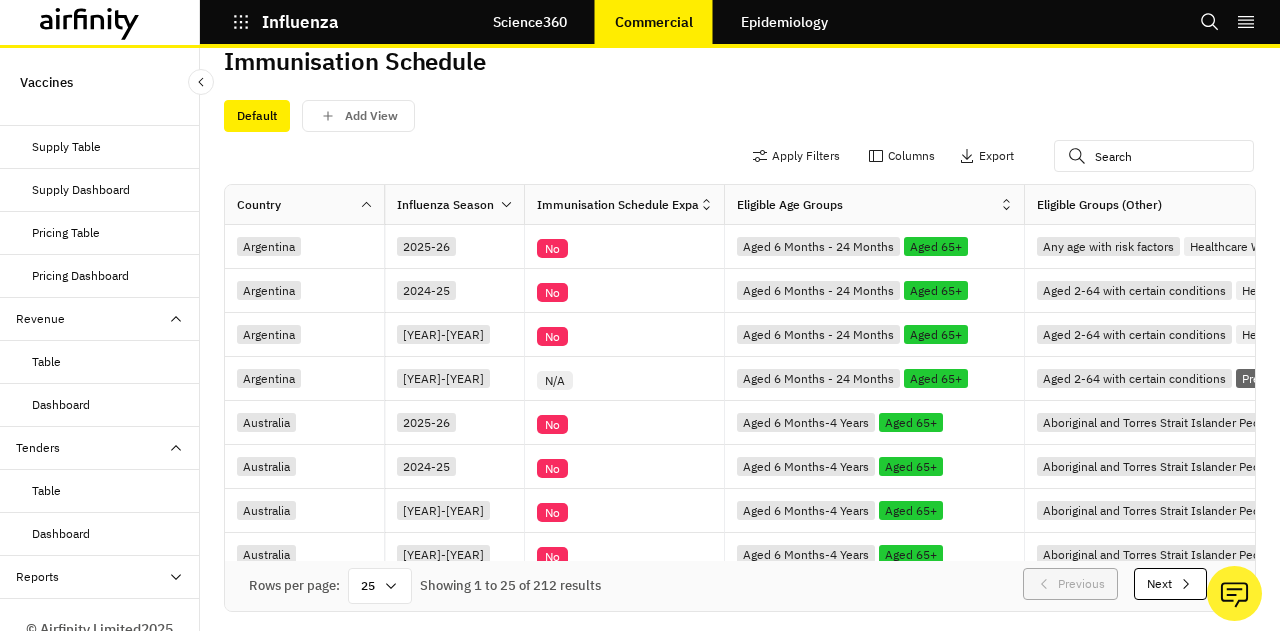 click on "Table" at bounding box center [116, 491] 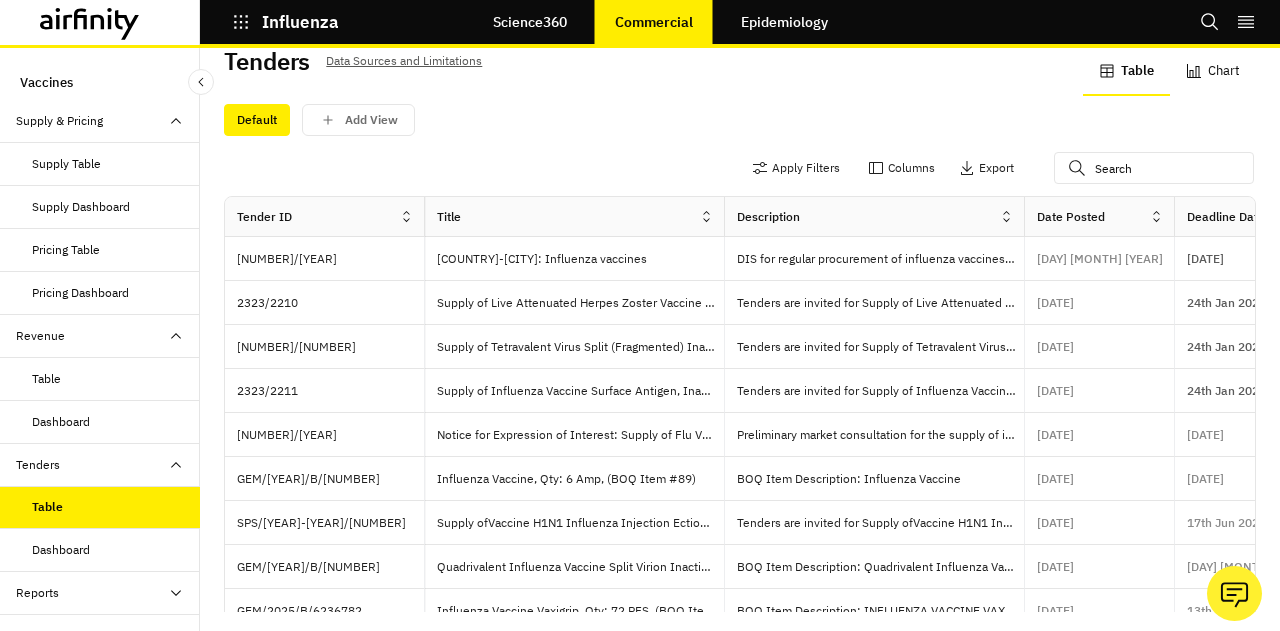 scroll, scrollTop: 186, scrollLeft: 0, axis: vertical 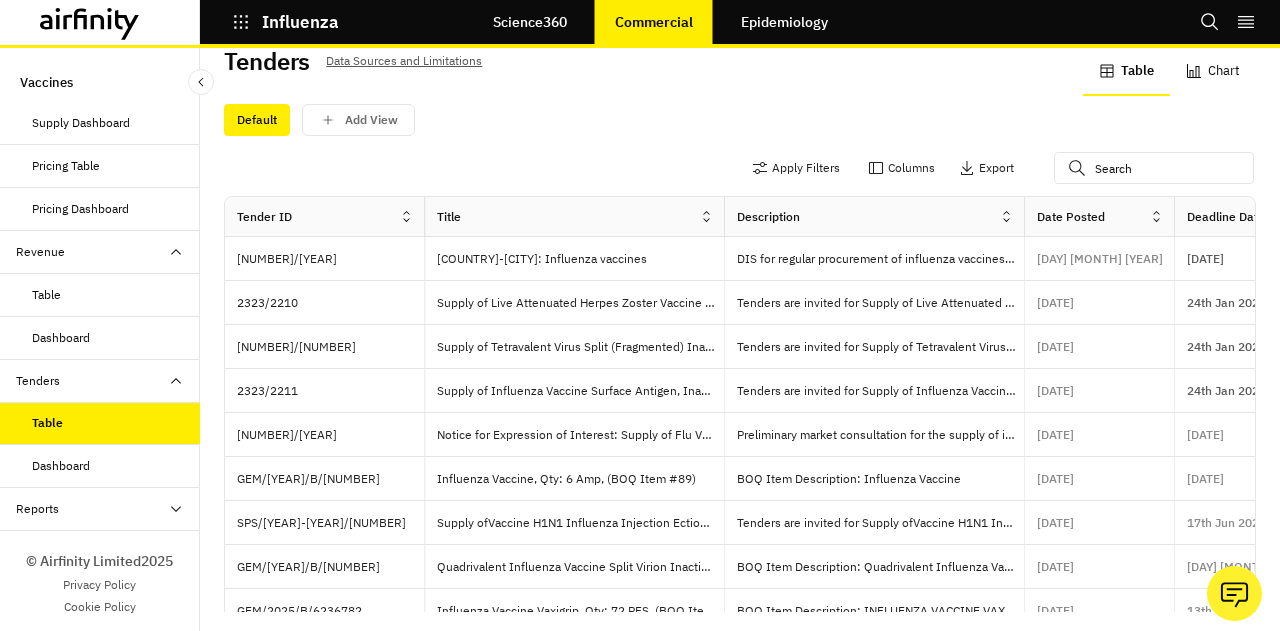 click on "Reports" at bounding box center (108, 509) 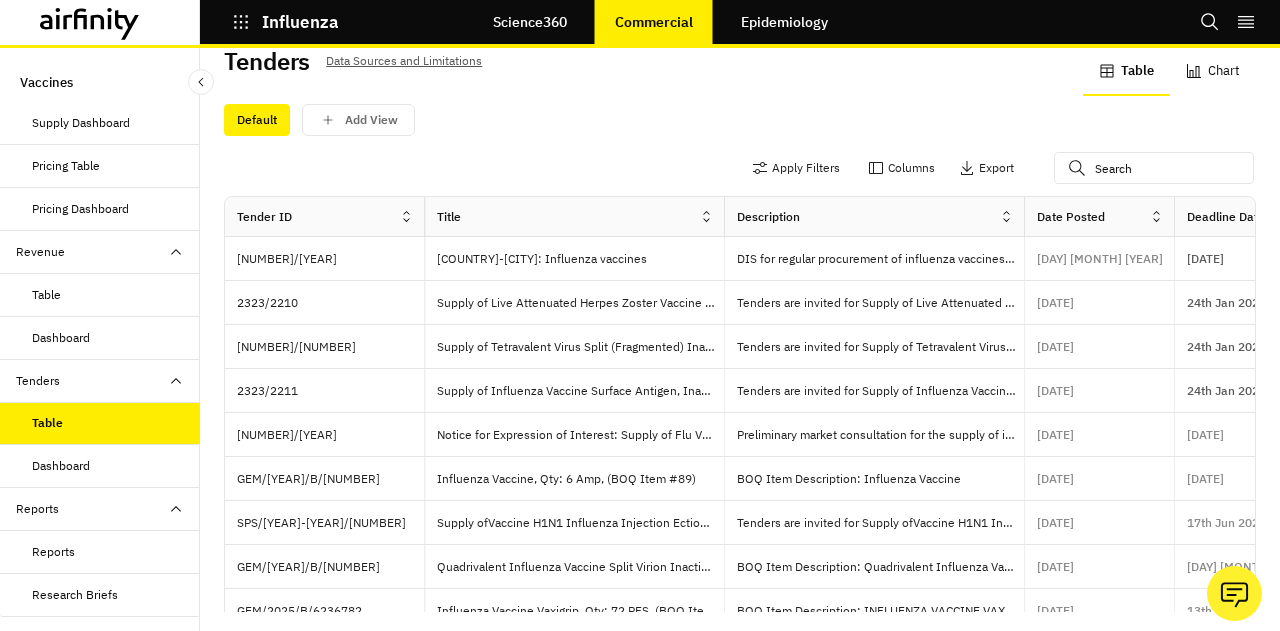 scroll, scrollTop: 271, scrollLeft: 0, axis: vertical 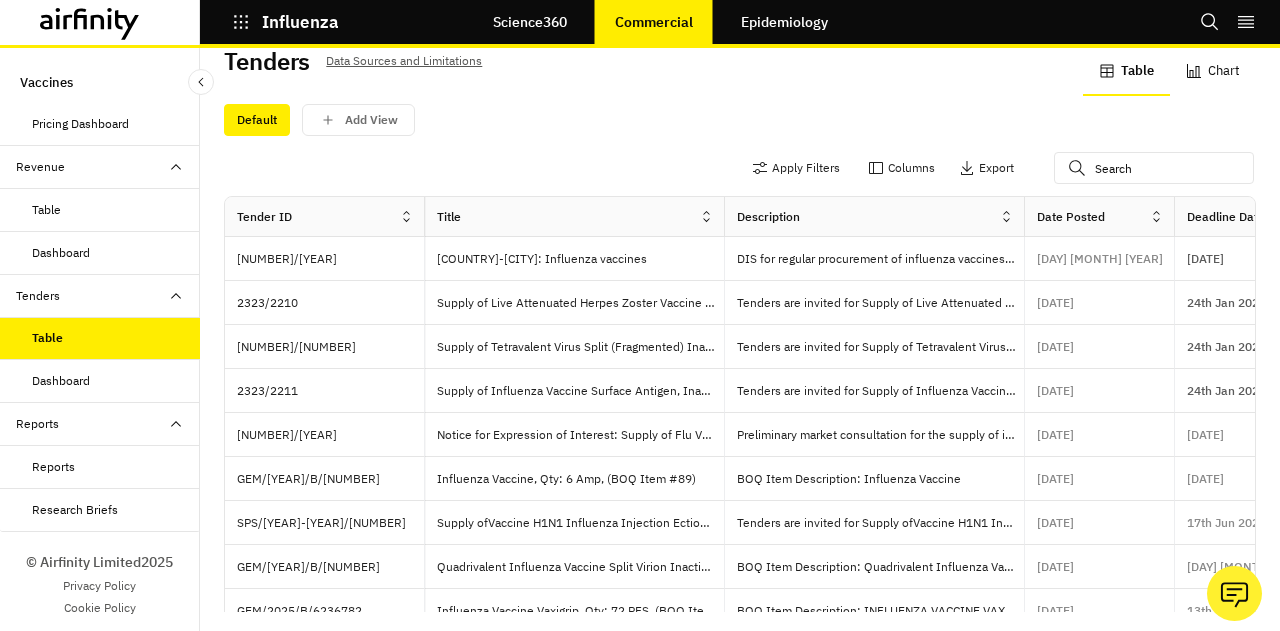 click on "Research Briefs" at bounding box center [75, 510] 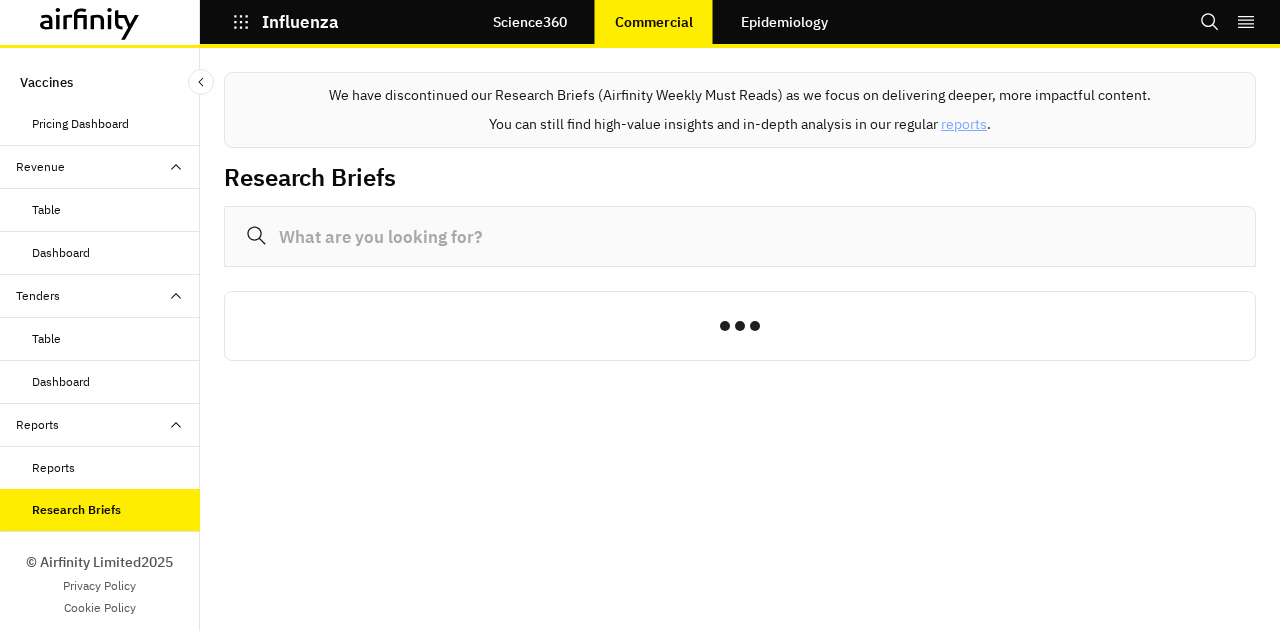 scroll, scrollTop: 0, scrollLeft: 0, axis: both 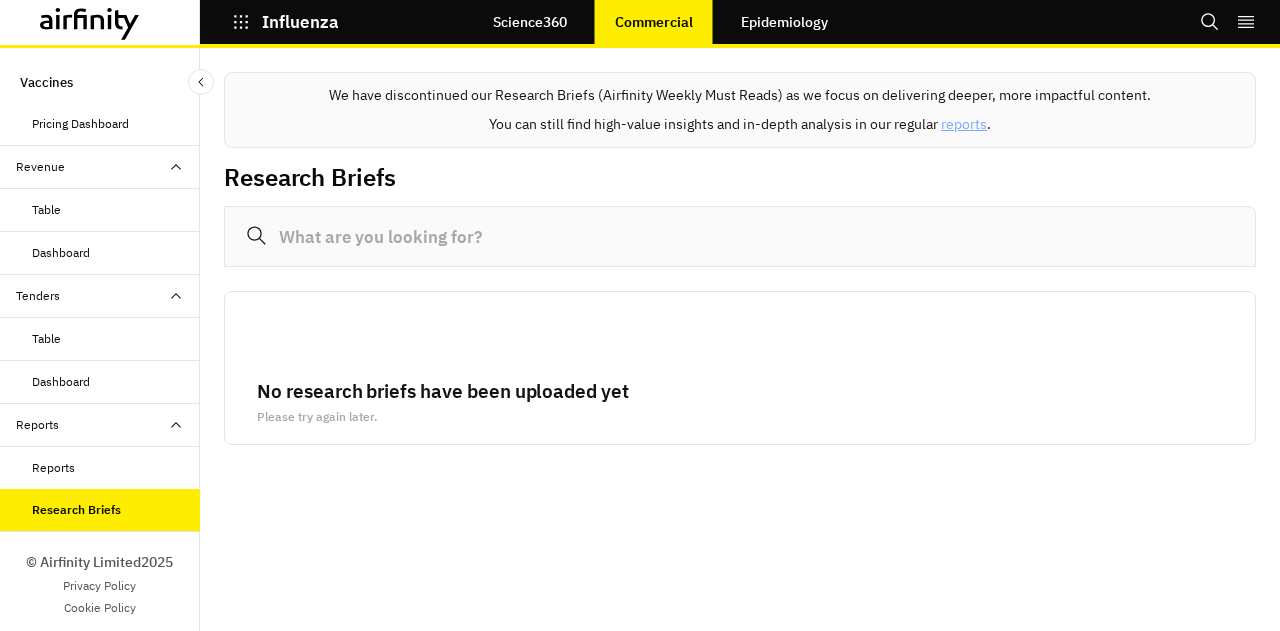 click on "Reports" at bounding box center (116, 468) 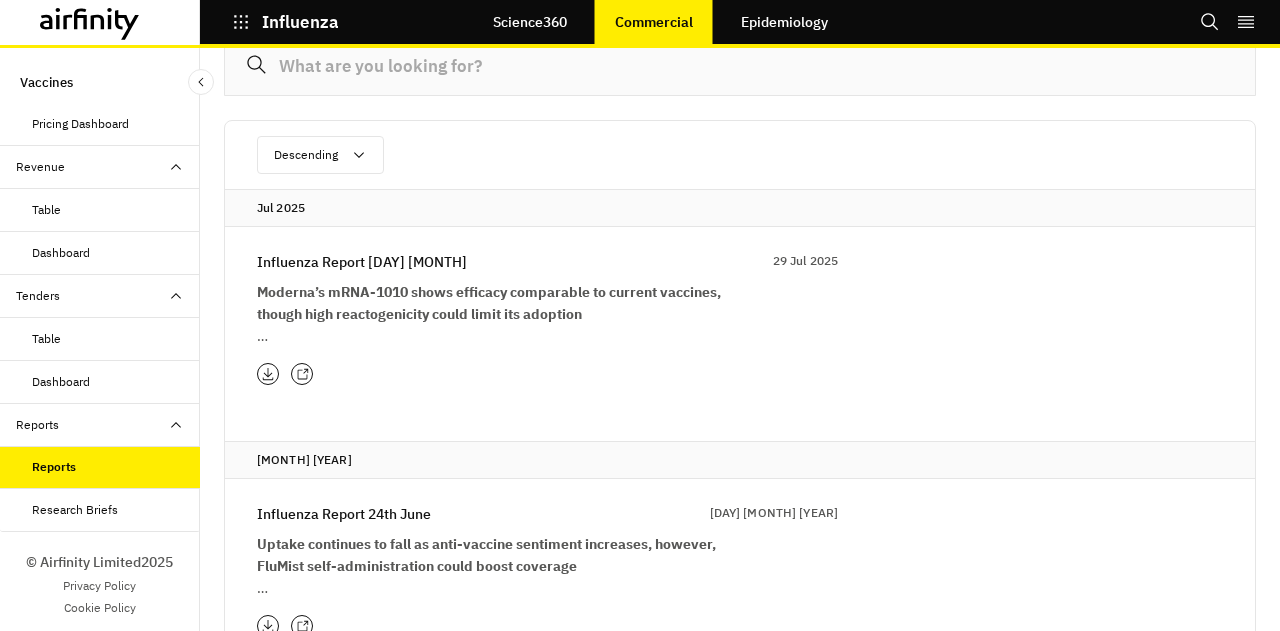 scroll, scrollTop: 0, scrollLeft: 0, axis: both 